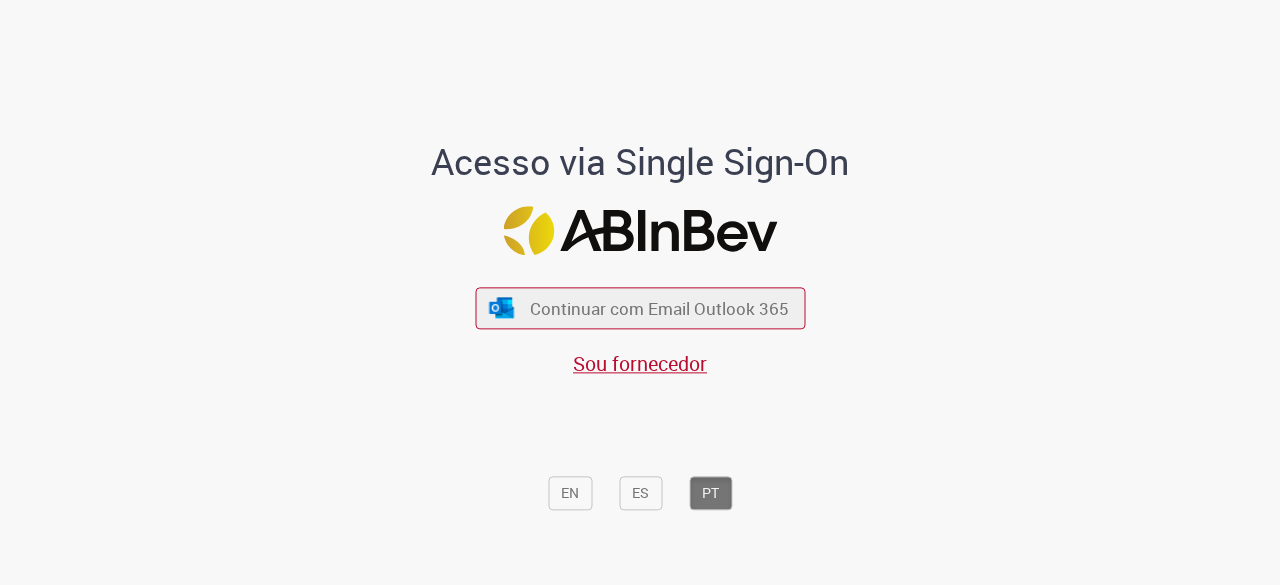 scroll, scrollTop: 0, scrollLeft: 0, axis: both 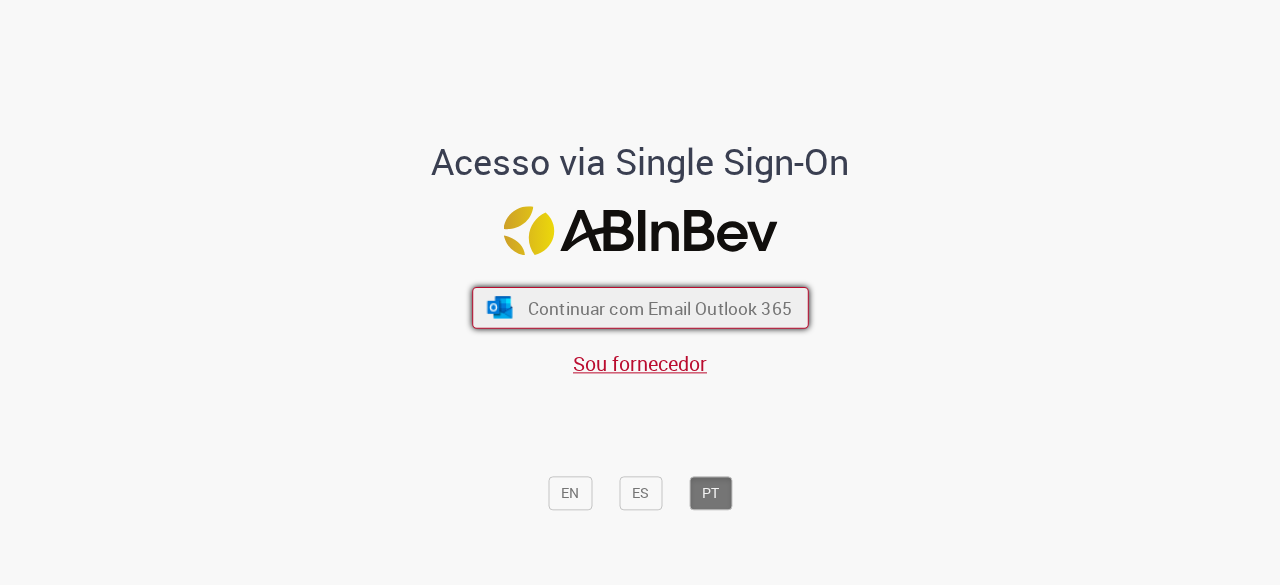 click on "Continuar com Email Outlook 365" at bounding box center [640, 308] 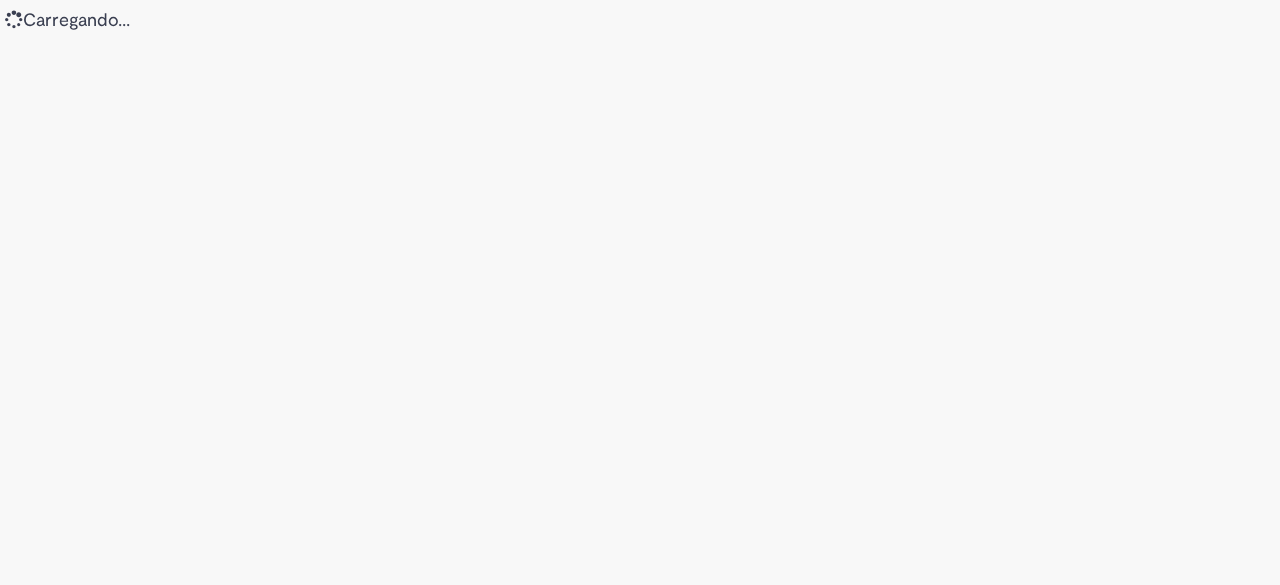 scroll, scrollTop: 0, scrollLeft: 0, axis: both 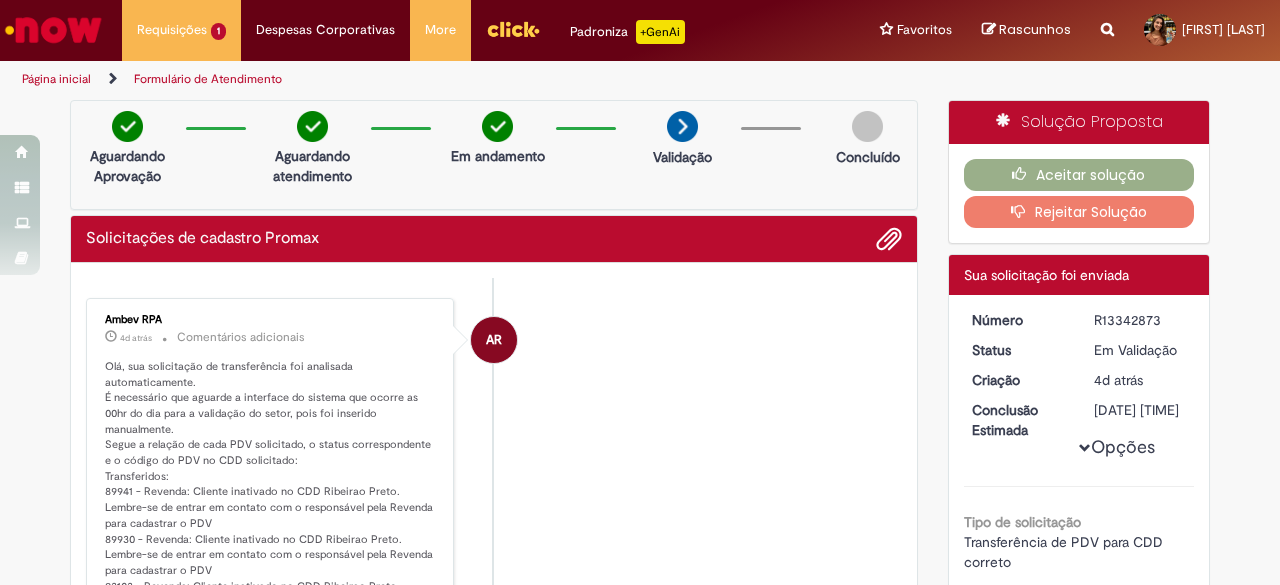 click at bounding box center (312, 126) 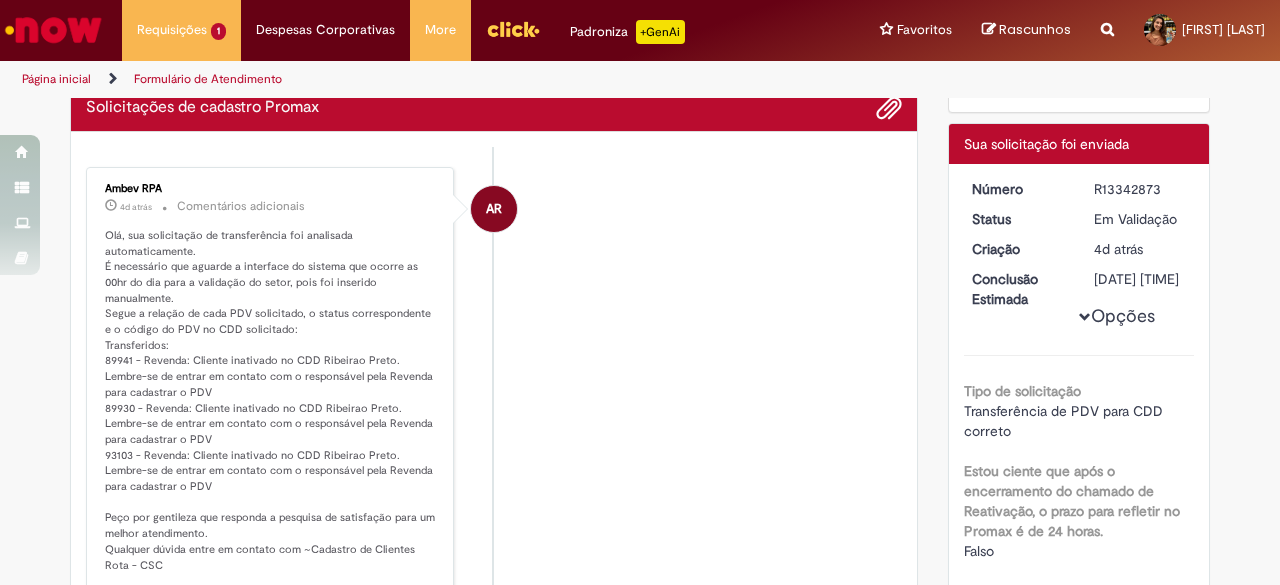 scroll, scrollTop: 135, scrollLeft: 0, axis: vertical 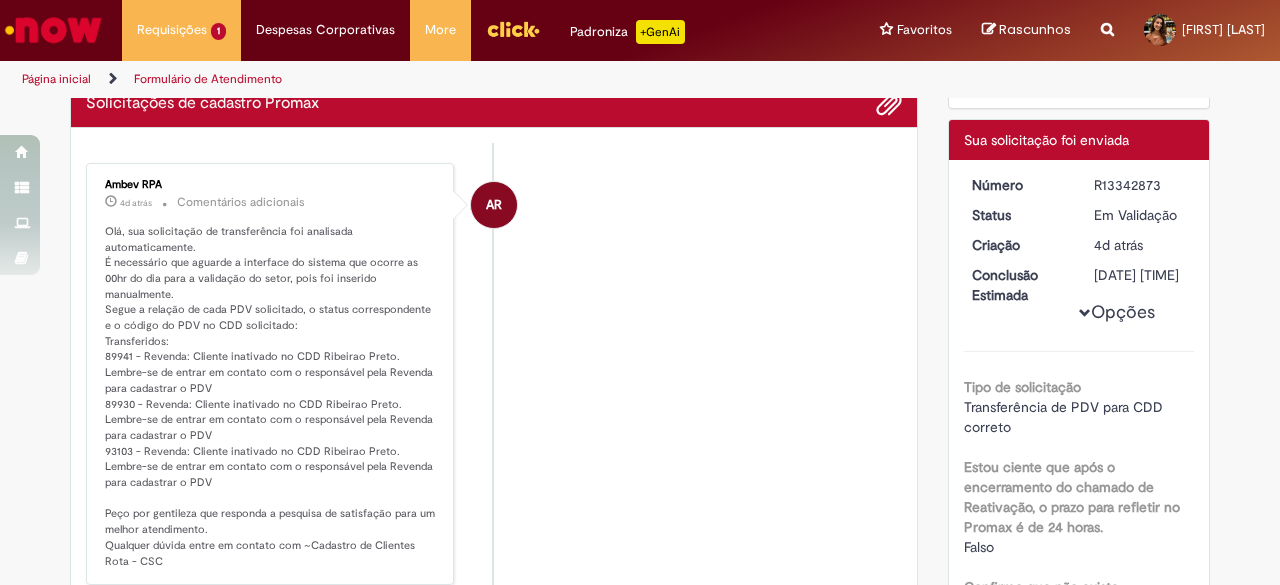 click on "Opções" at bounding box center [0, 0] 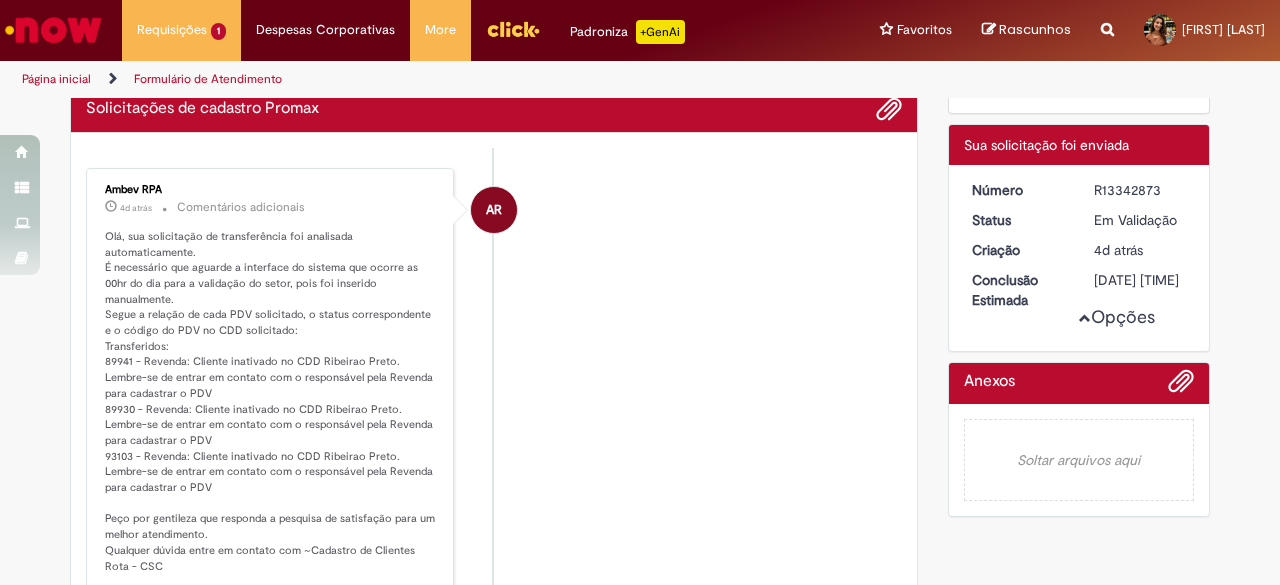 scroll, scrollTop: 129, scrollLeft: 0, axis: vertical 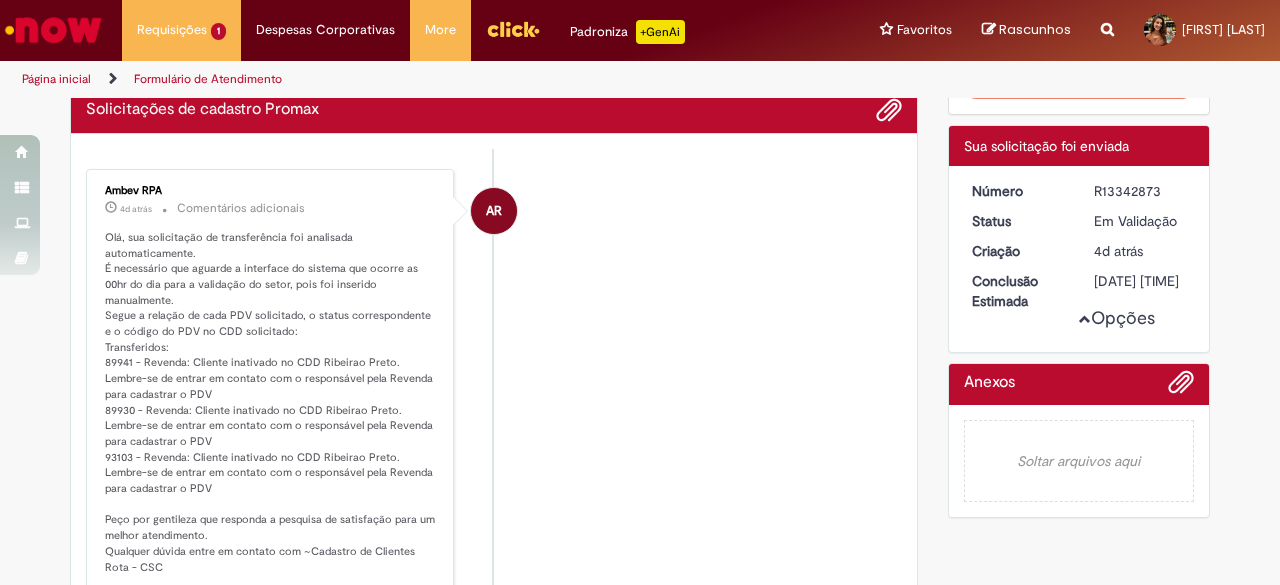 click on "Opções" at bounding box center (0, 0) 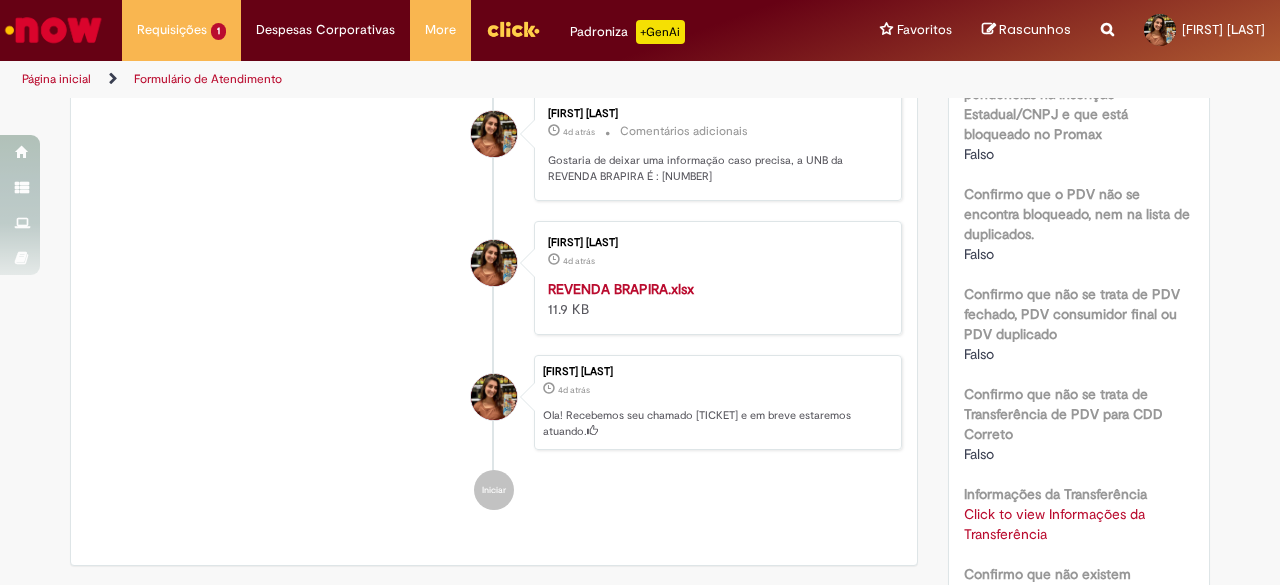 scroll, scrollTop: 650, scrollLeft: 0, axis: vertical 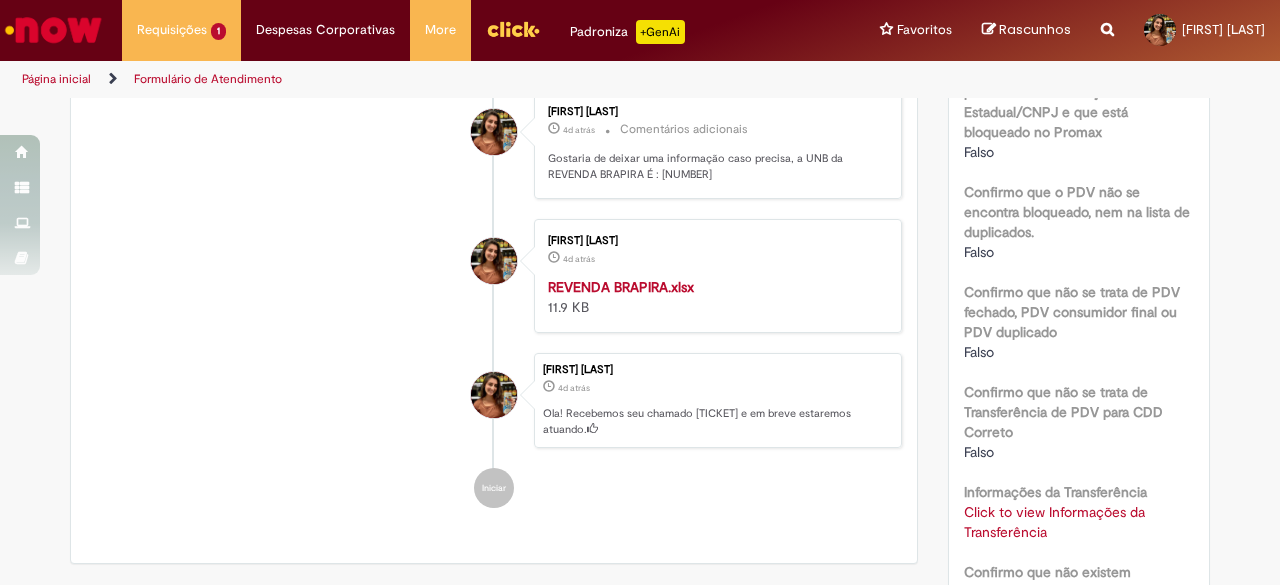 click on "Click to view Informações da Transferência   Click to view Informações da Transferência" at bounding box center (1079, 522) 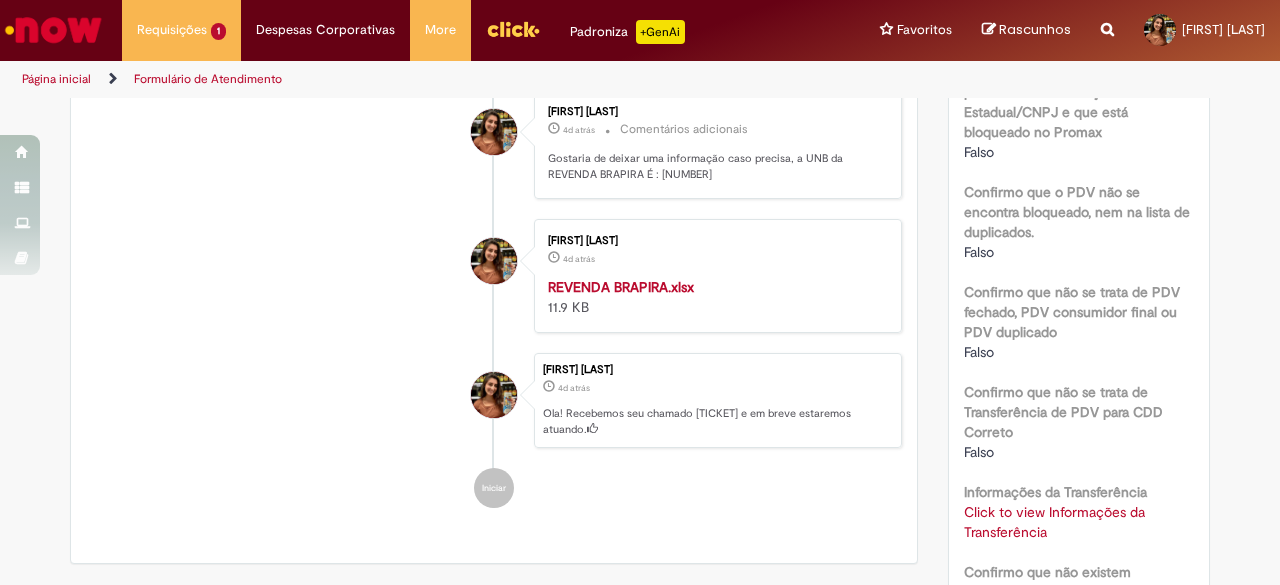 click on "Click to view Informações da Transferência" at bounding box center [1054, 522] 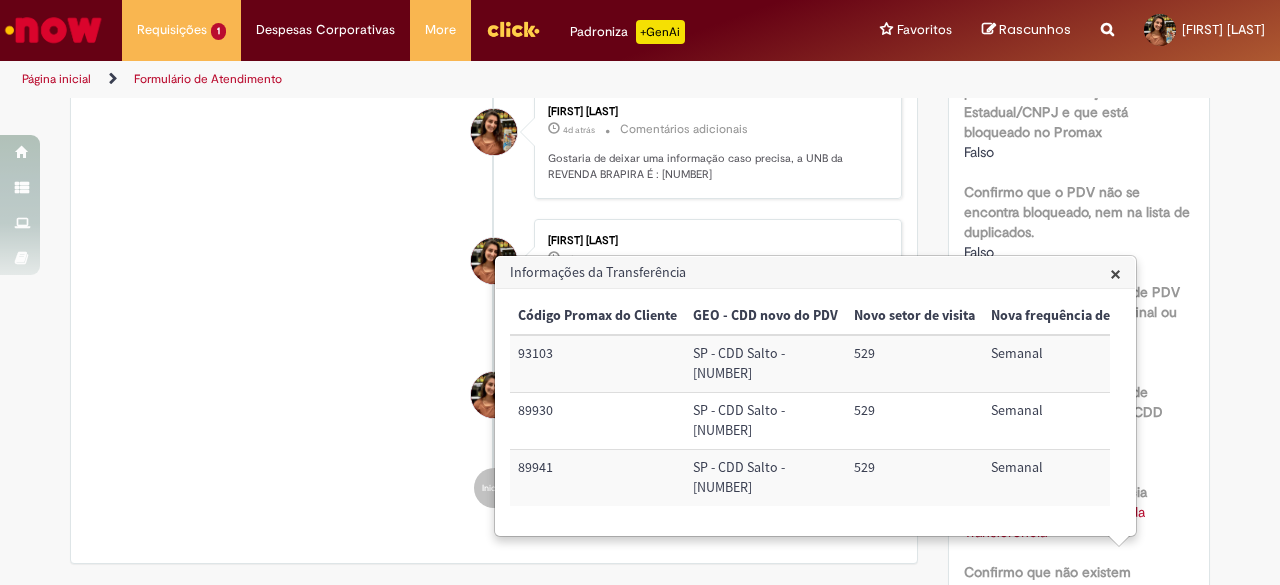 click on "[FIRST] [LAST]
4d atrás 4 dias atrás
Ola! Recebemos seu chamado R13342873 e em breve estaremos atuando." at bounding box center [494, 401] 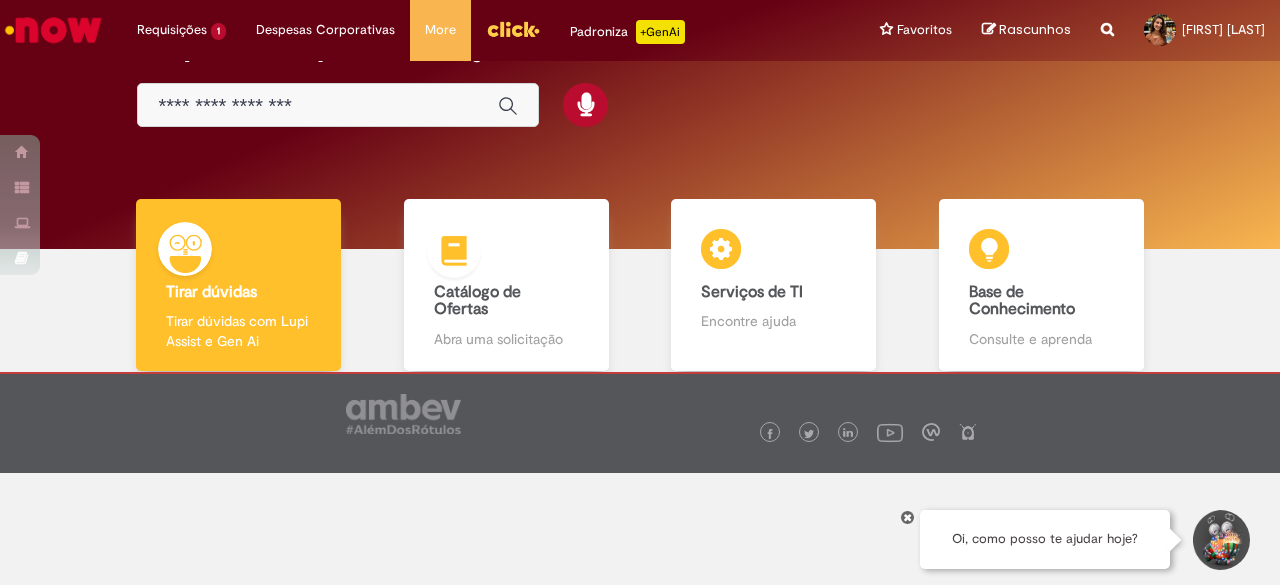 scroll, scrollTop: 0, scrollLeft: 0, axis: both 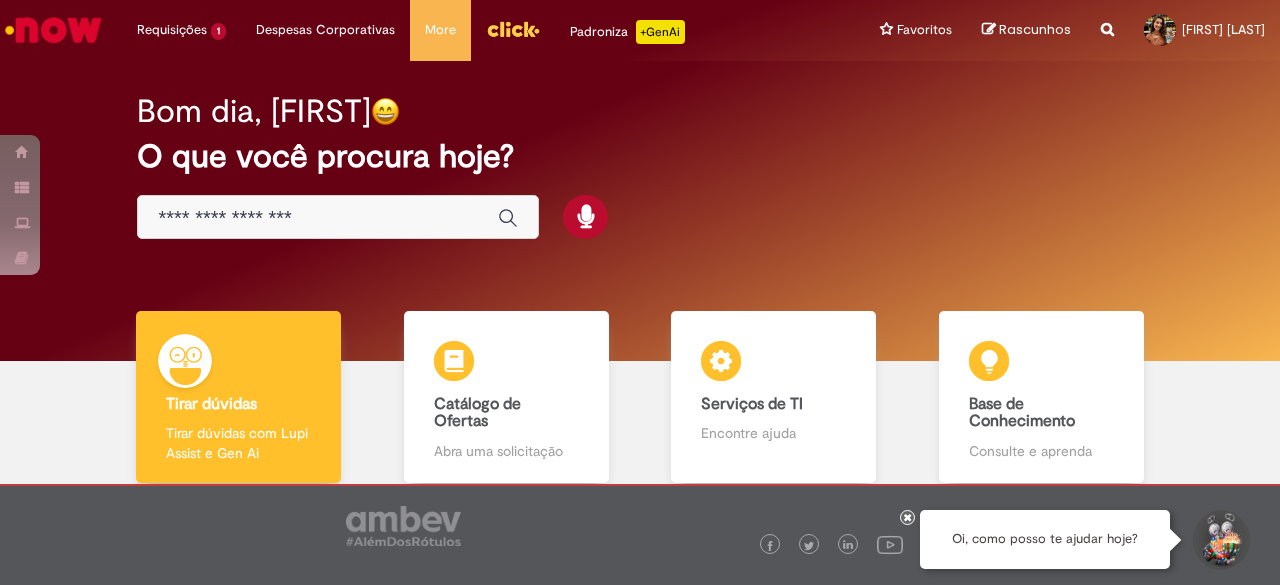 click on "Reportar problema
Artigos
Não encontrou base de conhecimento
Catálogo
Não foram encontradas ofertas
Comunidade
Nenhum resultado encontrado na comunidade" at bounding box center (1107, 30) 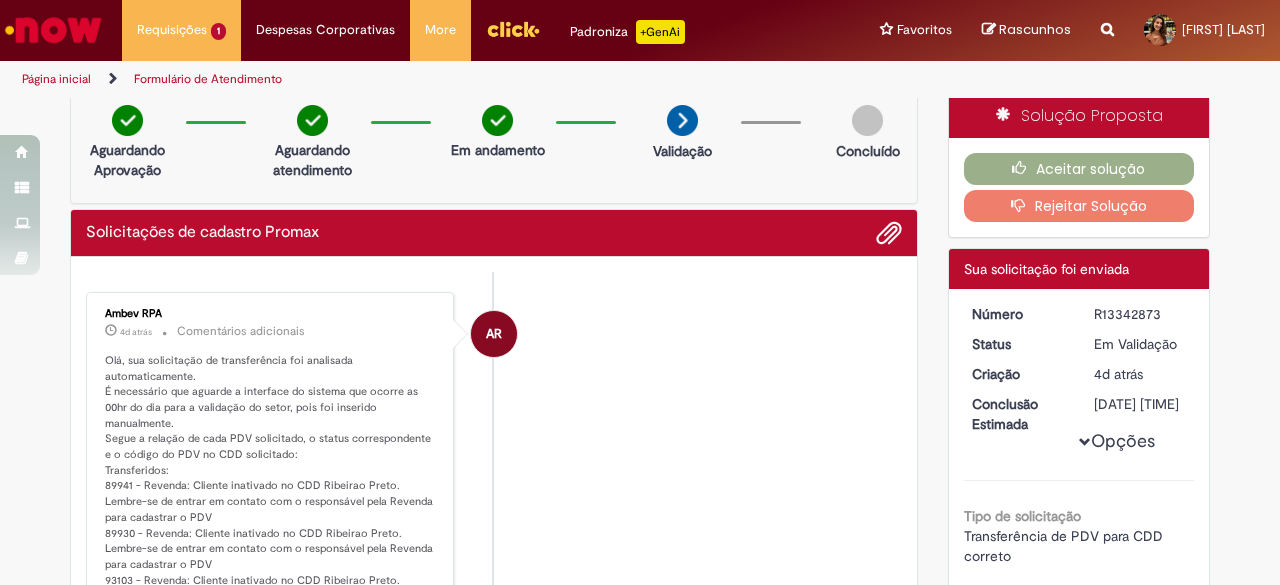scroll, scrollTop: 0, scrollLeft: 0, axis: both 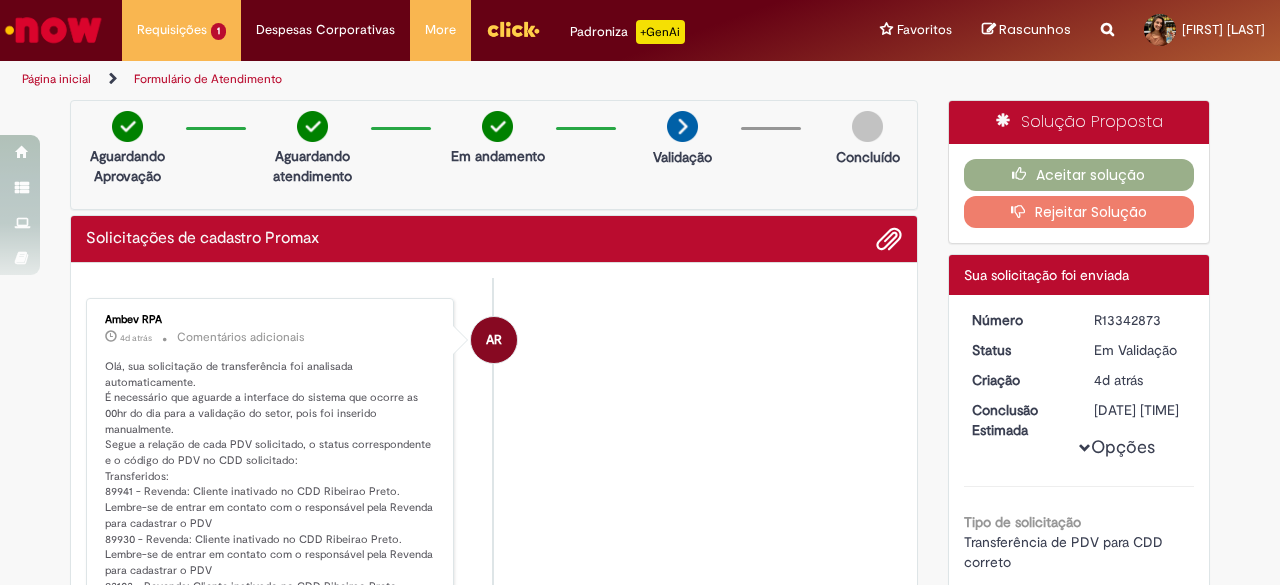 click at bounding box center (127, 126) 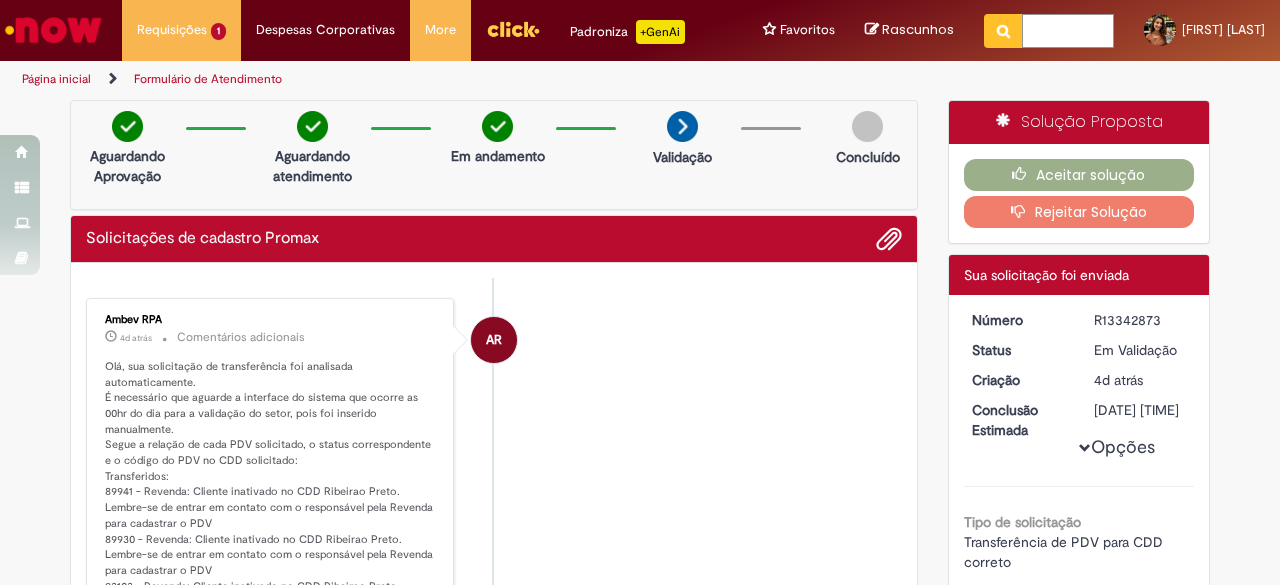 click at bounding box center [1068, 31] 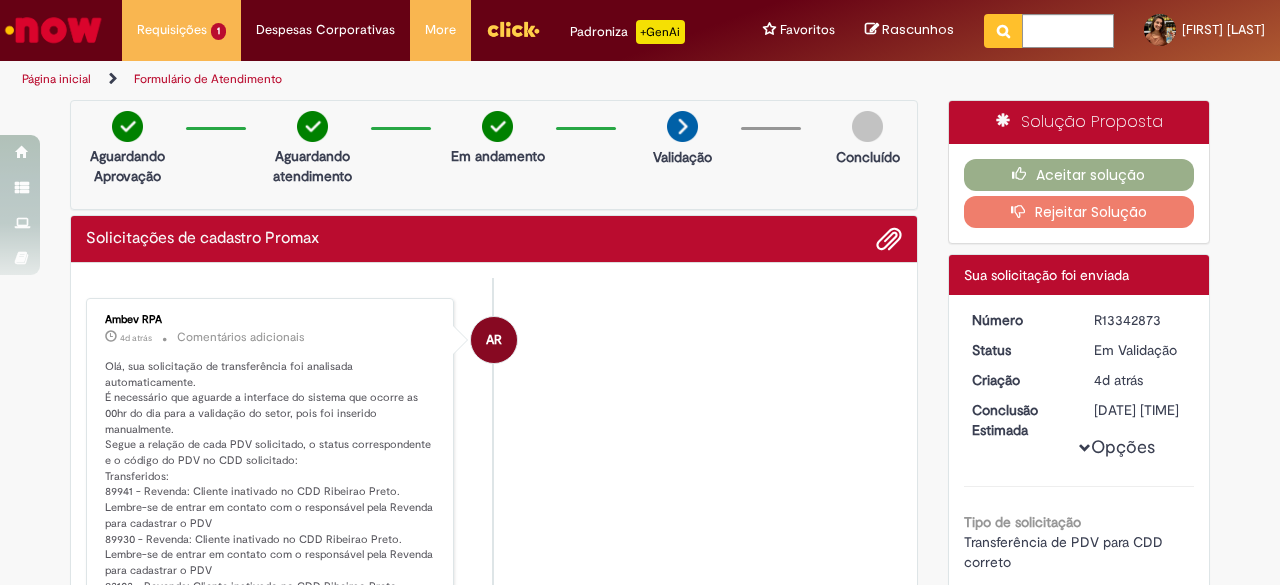click on "Ambev RPA
4d atrás 4 dias atrás     Comentários adicionais
Sofia De Miranda Moura
4d atrás 4 dias atrás     Comentários adicionais
Gostaria de deixar uma informação caso precisa, a UNB da REVENDA BRAPIRA É : 120006
4d atrás" at bounding box center [494, 738] 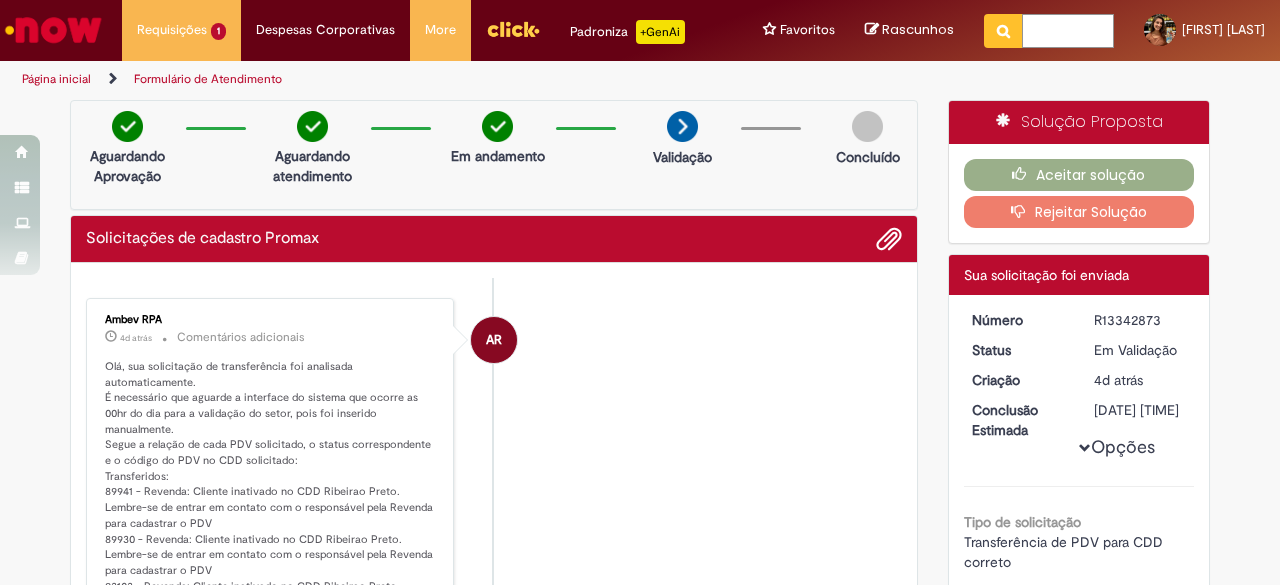 click at bounding box center (1068, 31) 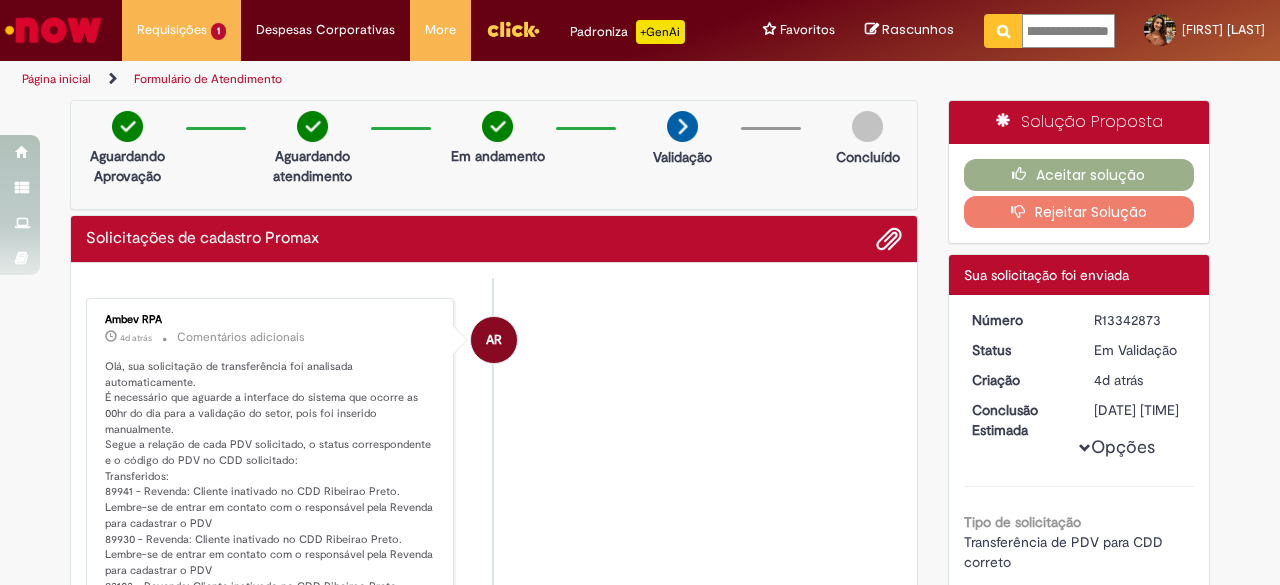type on "**********" 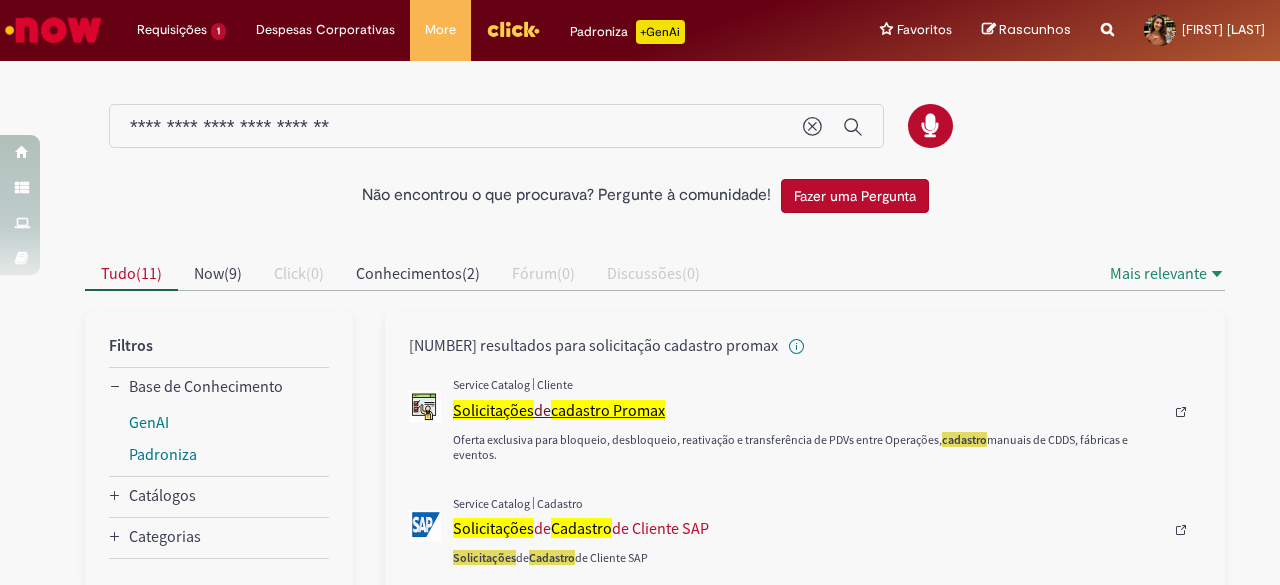 click on "cadastro Promax" at bounding box center [608, 410] 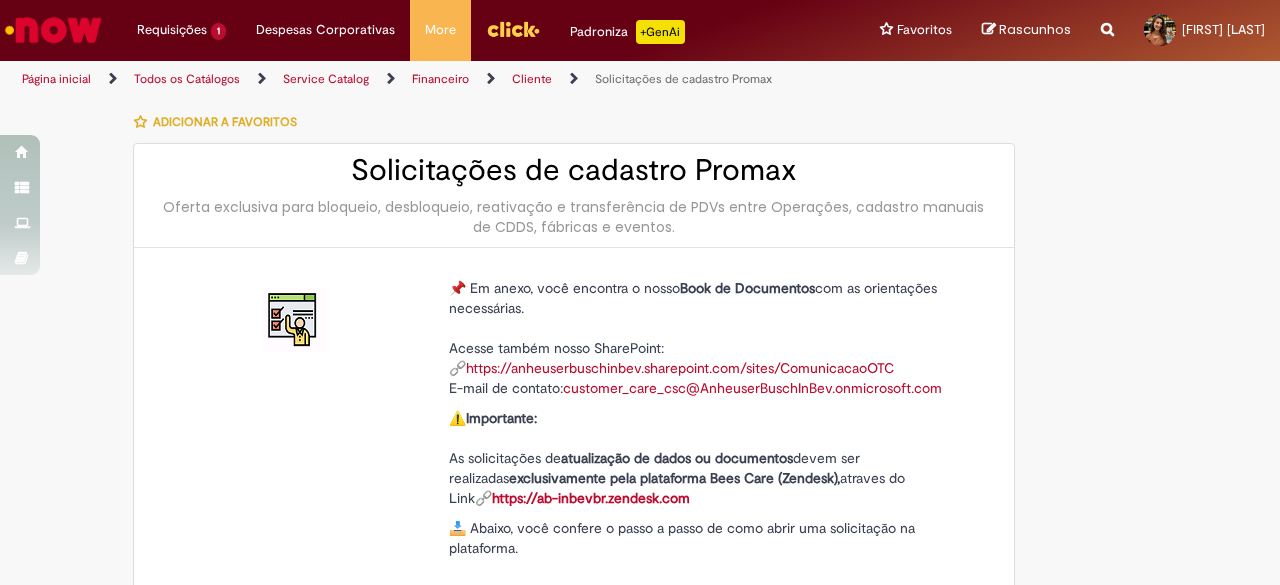 type on "********" 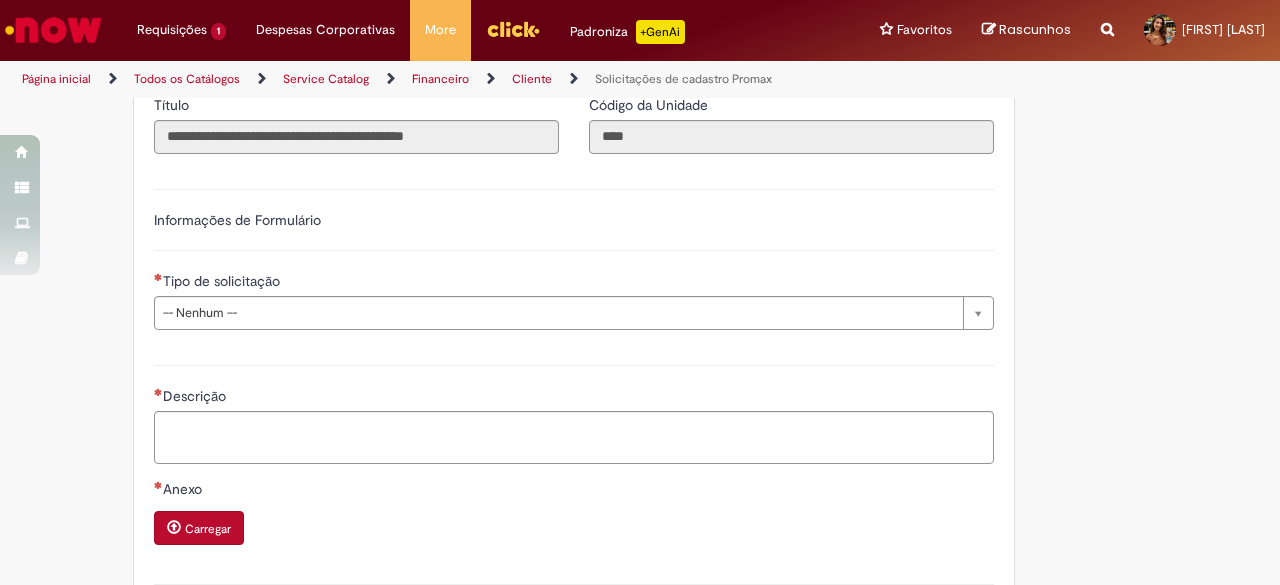 scroll, scrollTop: 774, scrollLeft: 0, axis: vertical 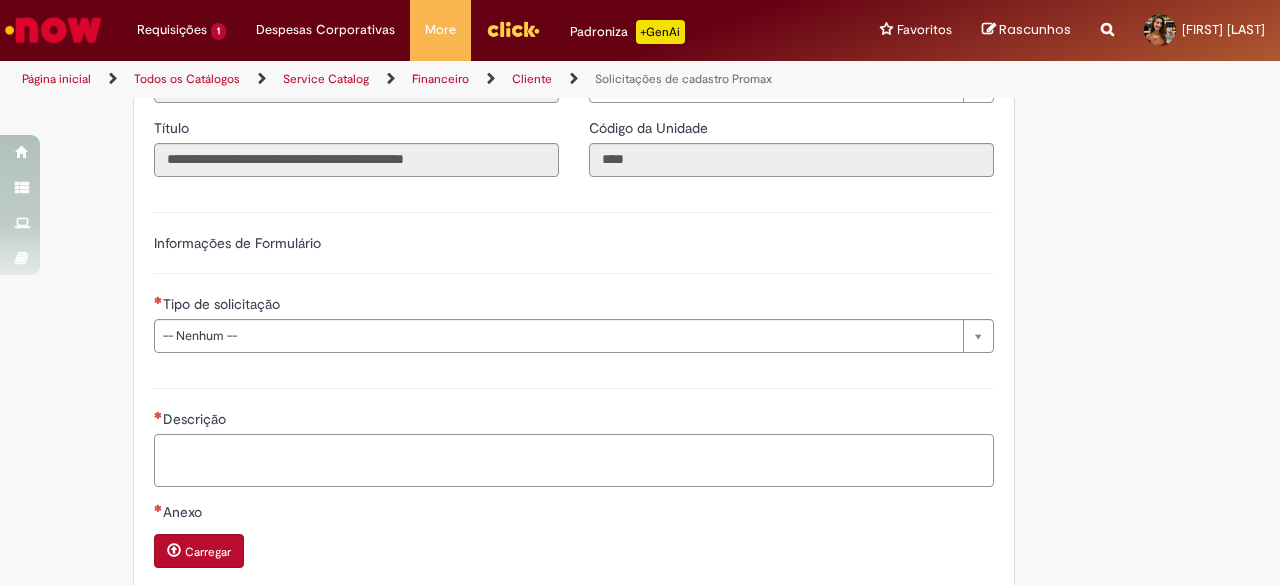 click on "Descrição" at bounding box center [574, 460] 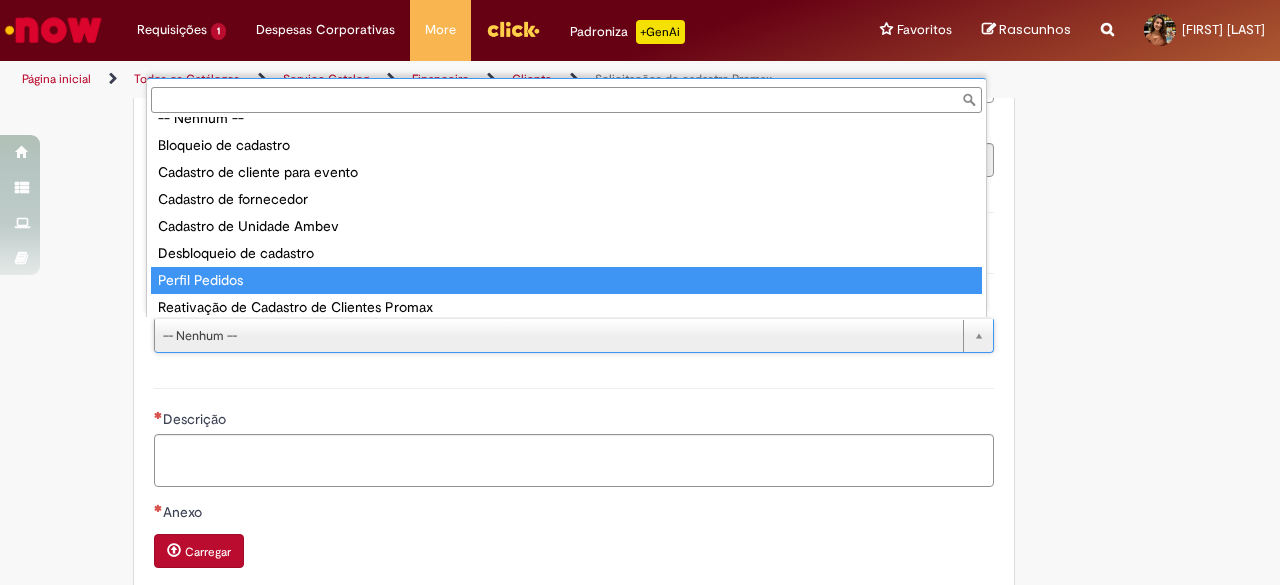 scroll, scrollTop: 78, scrollLeft: 0, axis: vertical 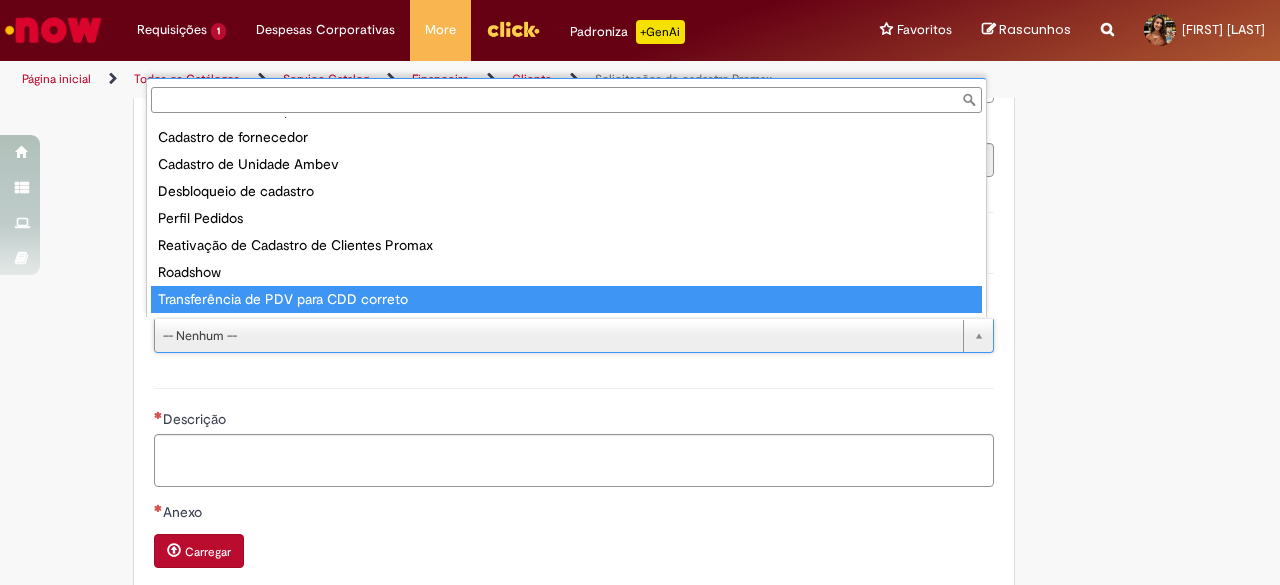 type on "**********" 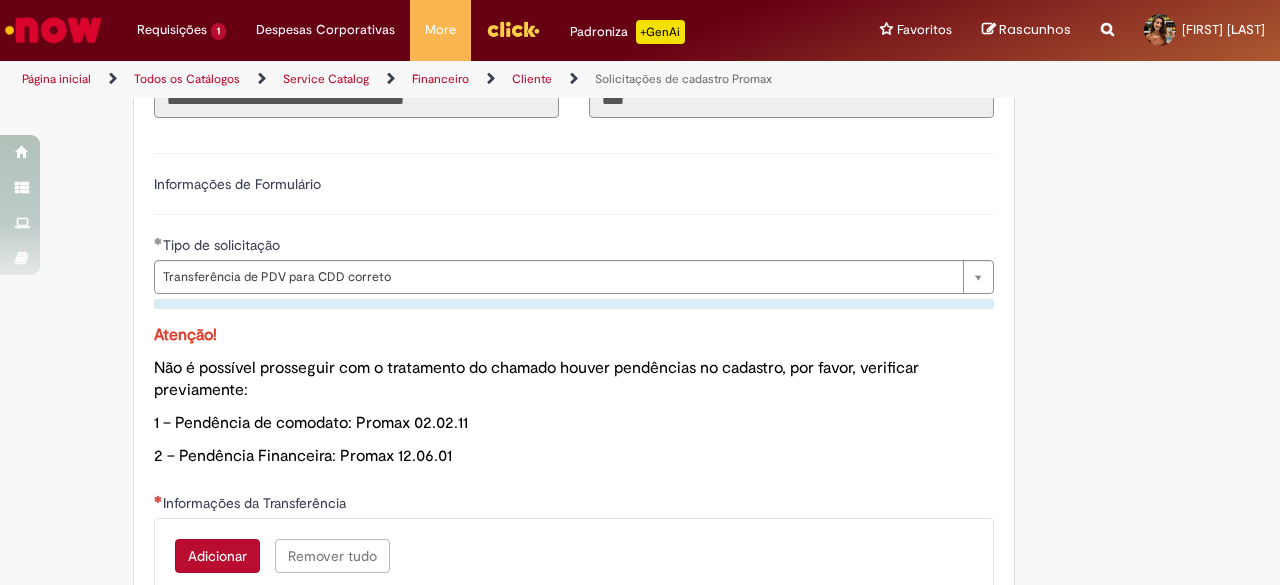 scroll, scrollTop: 834, scrollLeft: 0, axis: vertical 